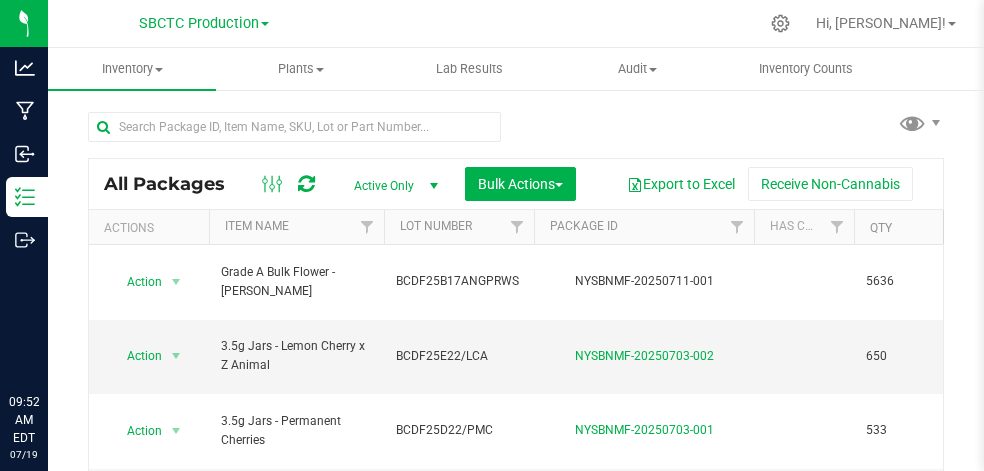scroll, scrollTop: 0, scrollLeft: 0, axis: both 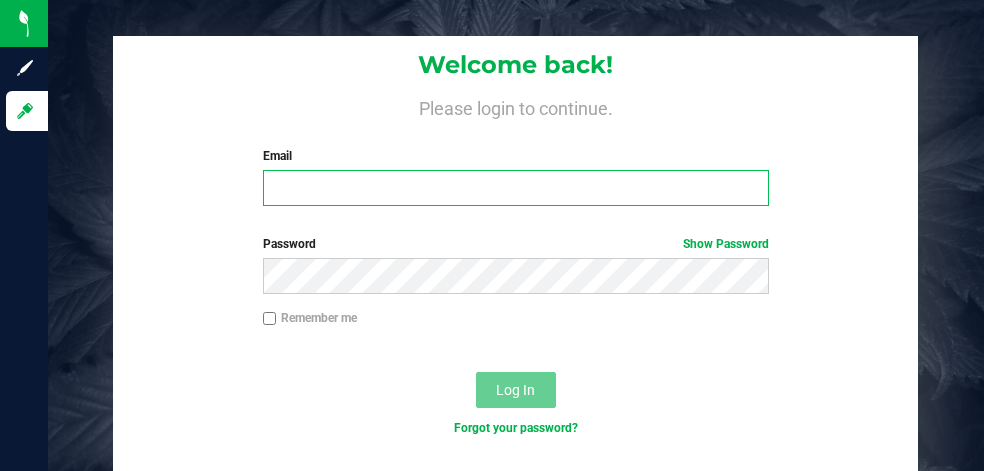click on "Email" at bounding box center (516, 188) 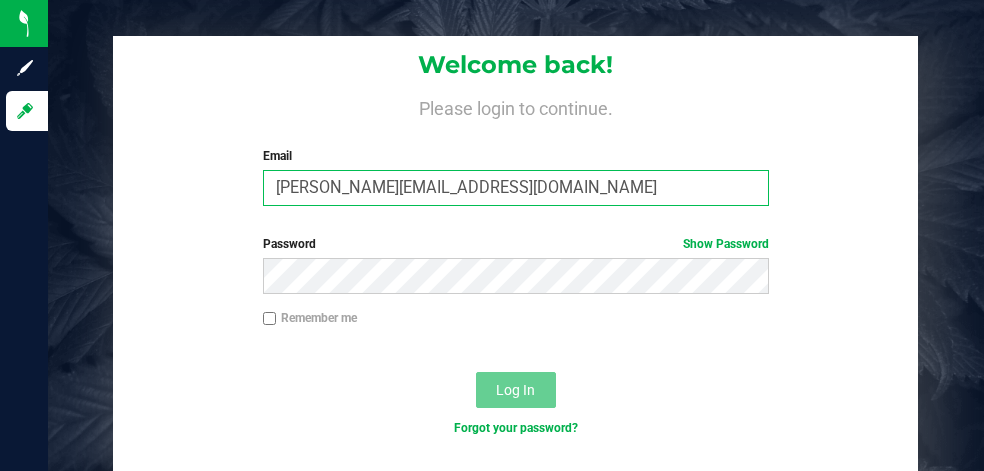 type on "[PERSON_NAME][EMAIL_ADDRESS][DOMAIN_NAME]" 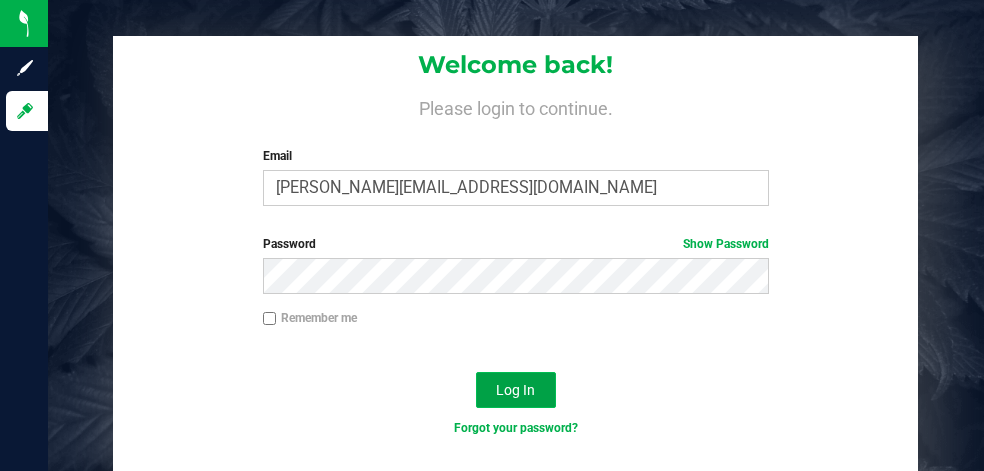 click on "Log In" at bounding box center (515, 390) 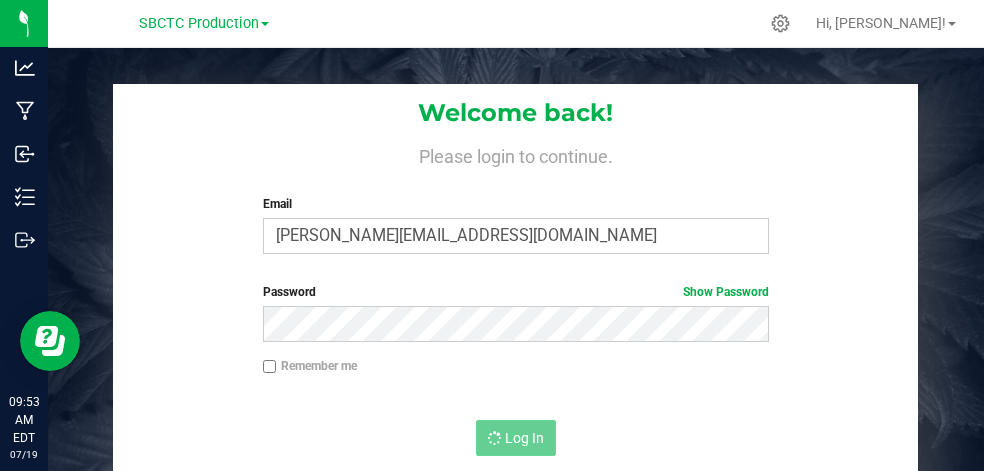 scroll, scrollTop: 0, scrollLeft: 0, axis: both 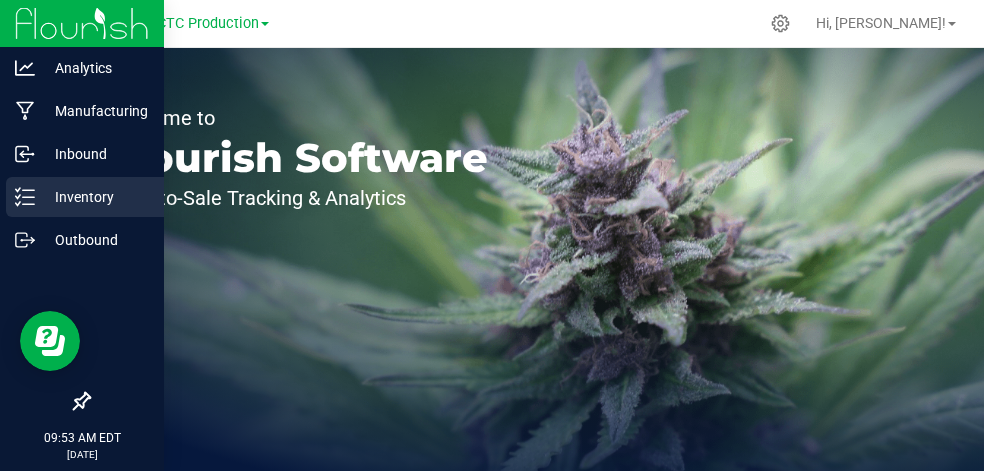 click on "Inventory" at bounding box center [95, 197] 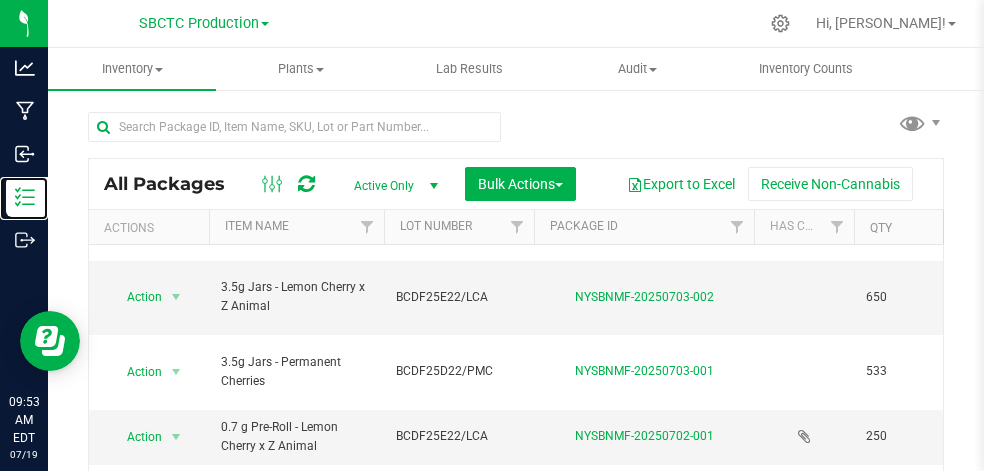 scroll, scrollTop: 82, scrollLeft: 0, axis: vertical 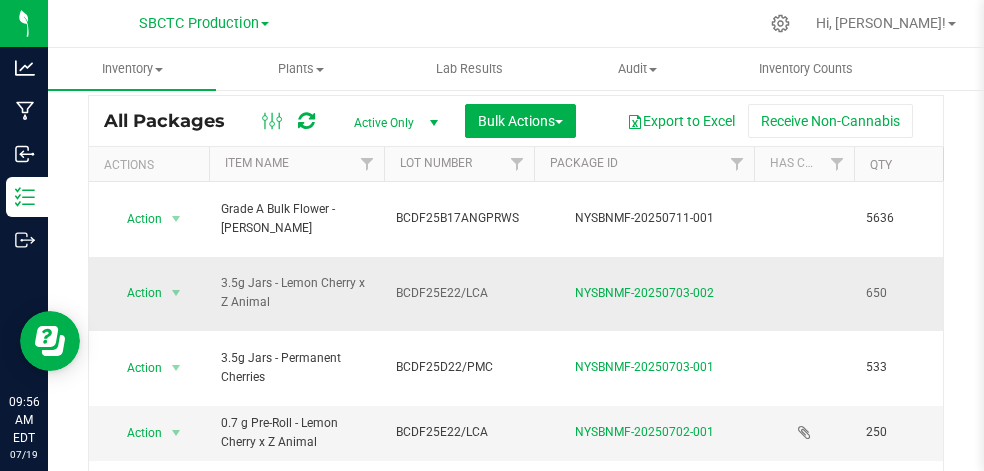 drag, startPoint x: 493, startPoint y: 257, endPoint x: 397, endPoint y: 254, distance: 96.04687 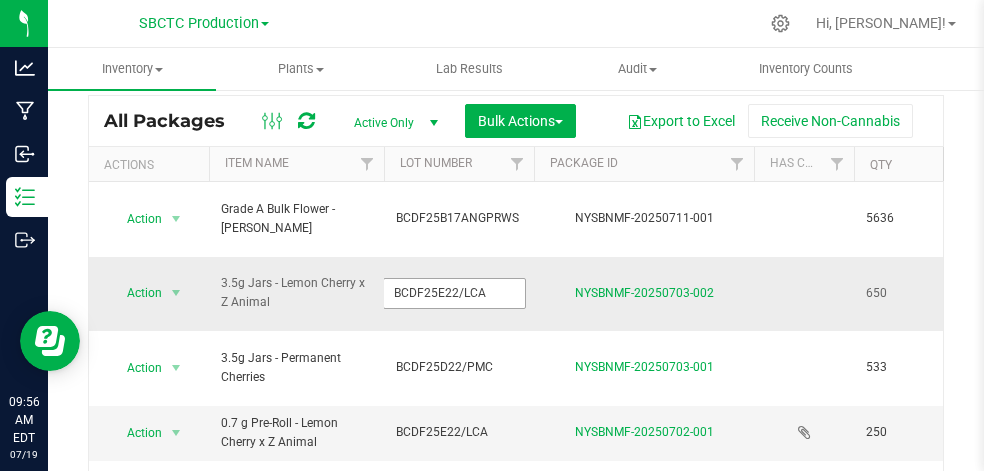 drag, startPoint x: 494, startPoint y: 258, endPoint x: 384, endPoint y: 264, distance: 110.16351 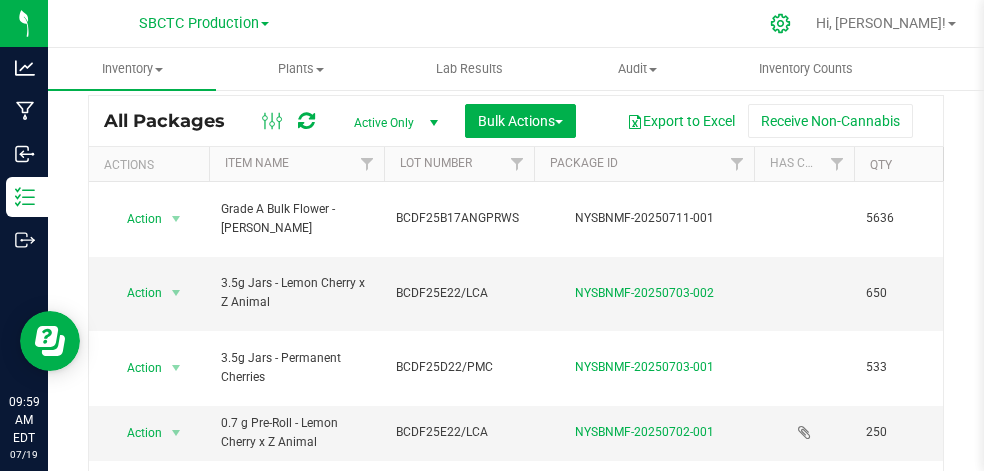click 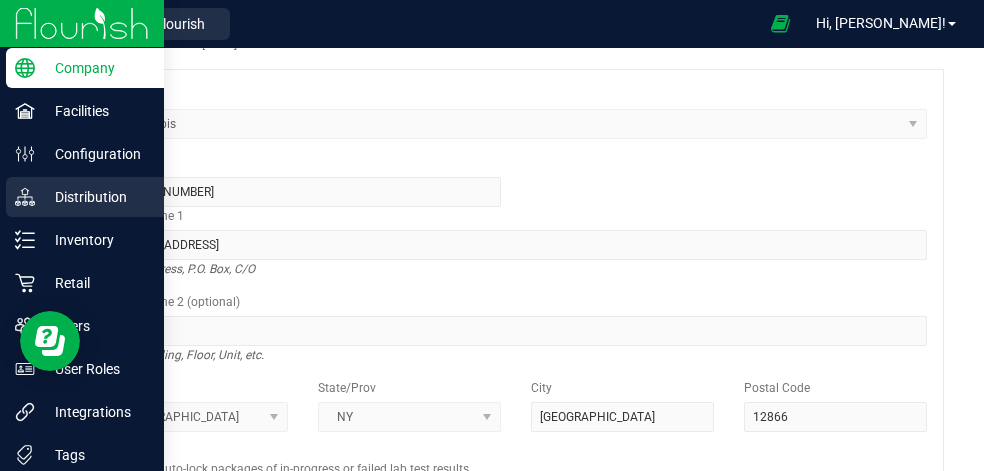 click on "Distribution" at bounding box center [95, 197] 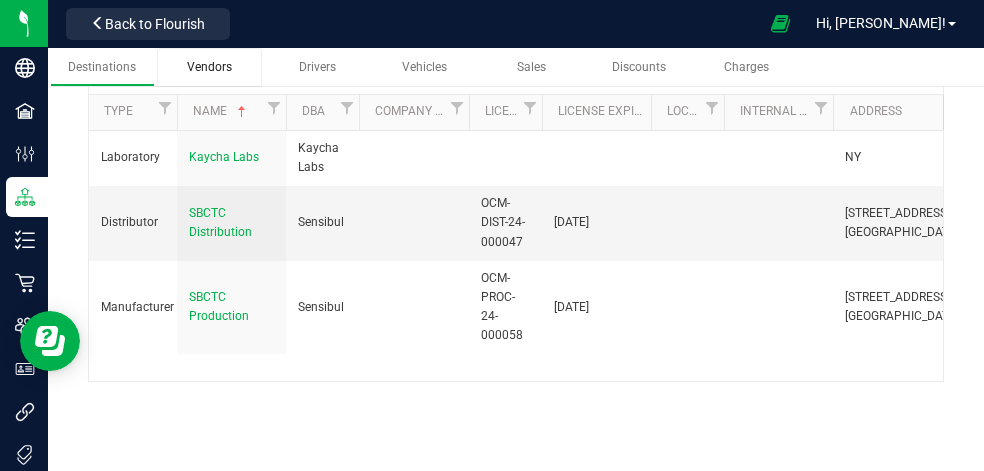 click on "Vendors" at bounding box center [209, 67] 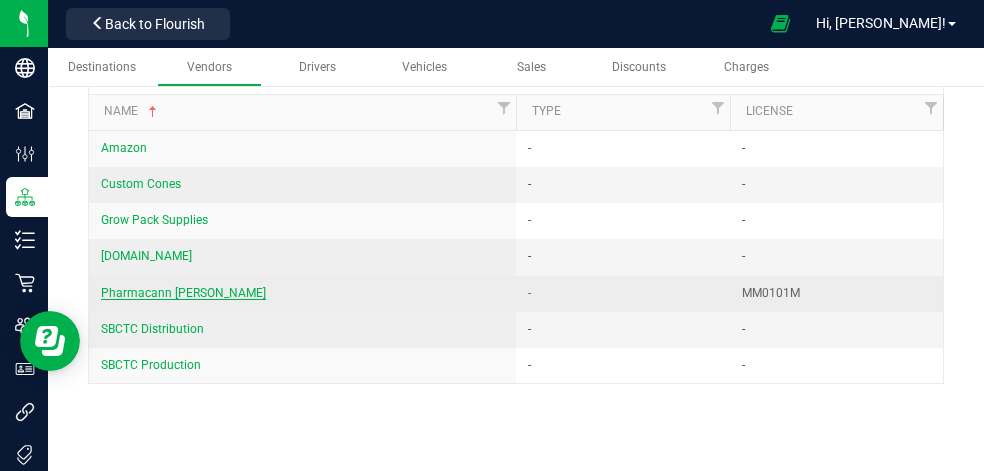 click on "Pharmacann Montgomery" at bounding box center (183, 293) 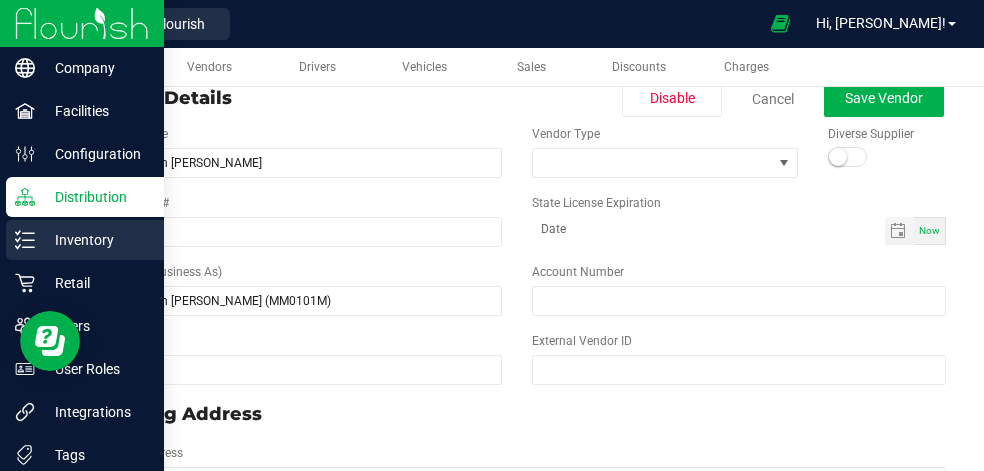 click on "Inventory" at bounding box center (95, 240) 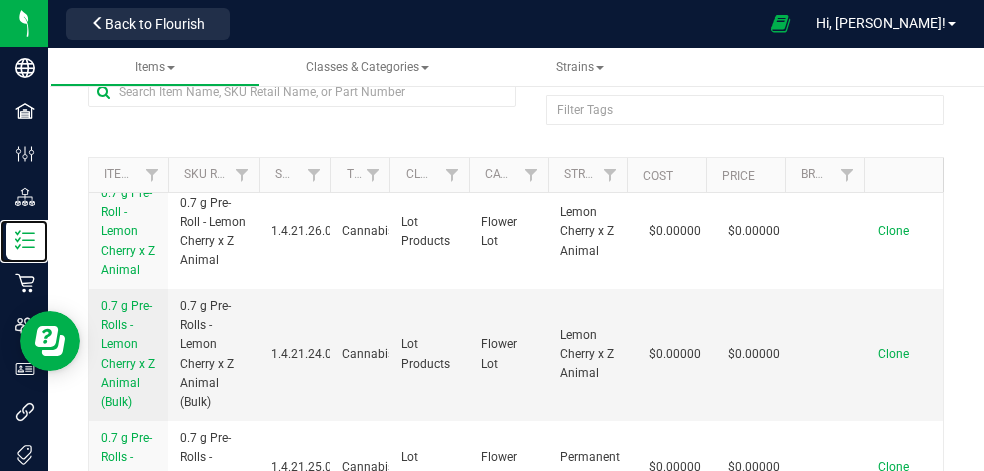 scroll, scrollTop: 10, scrollLeft: 0, axis: vertical 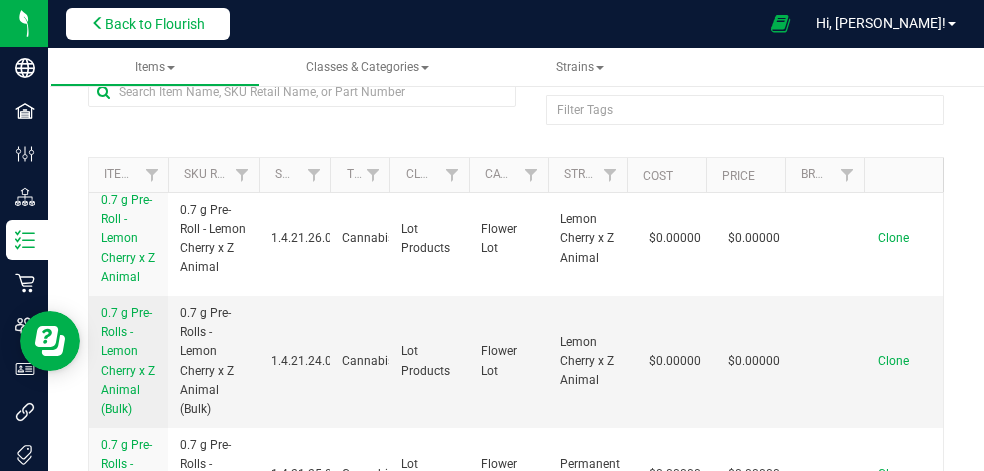 click on "Back to Flourish" at bounding box center [155, 24] 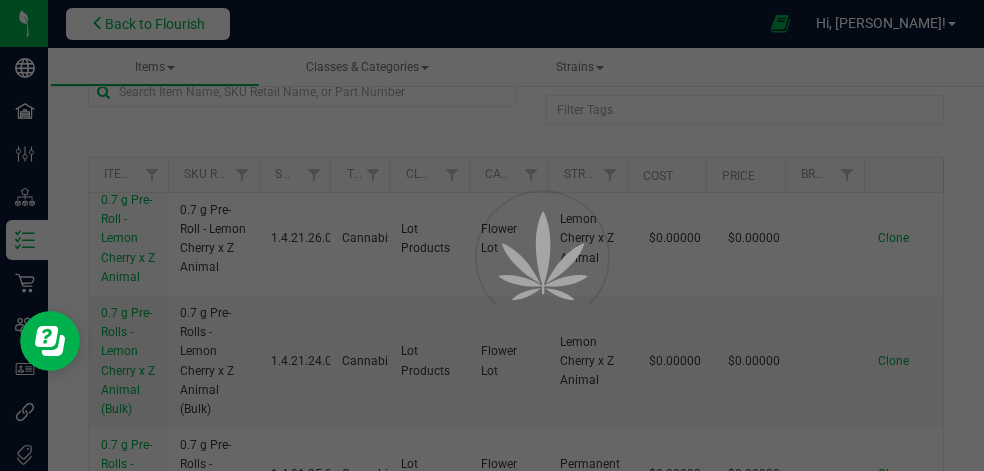 scroll, scrollTop: 0, scrollLeft: 0, axis: both 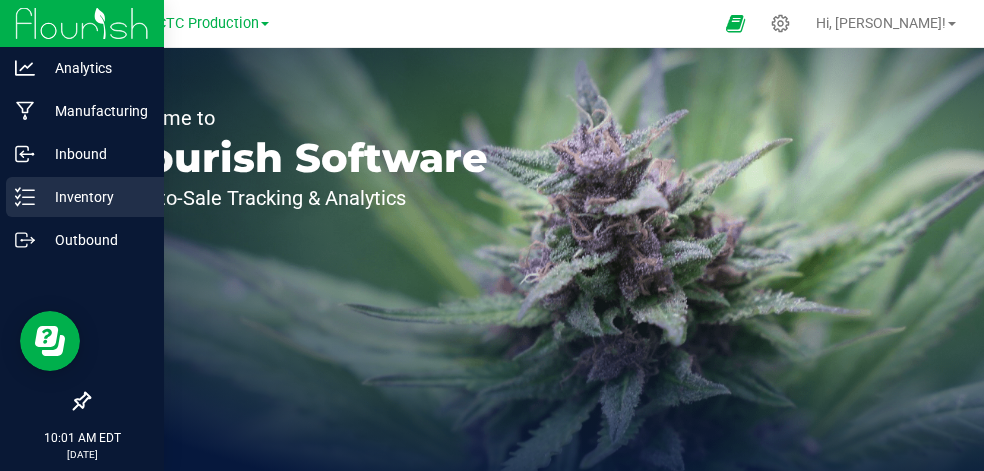 click on "Inventory" at bounding box center [95, 197] 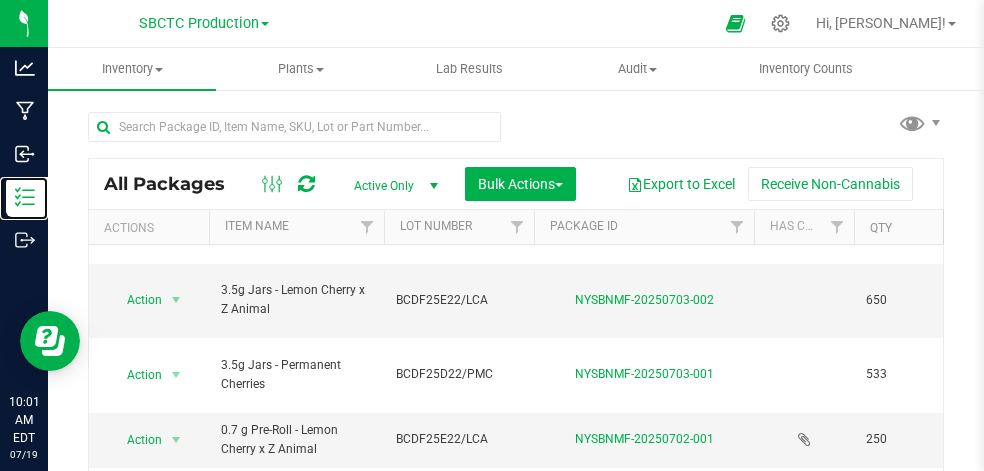 scroll, scrollTop: 82, scrollLeft: 0, axis: vertical 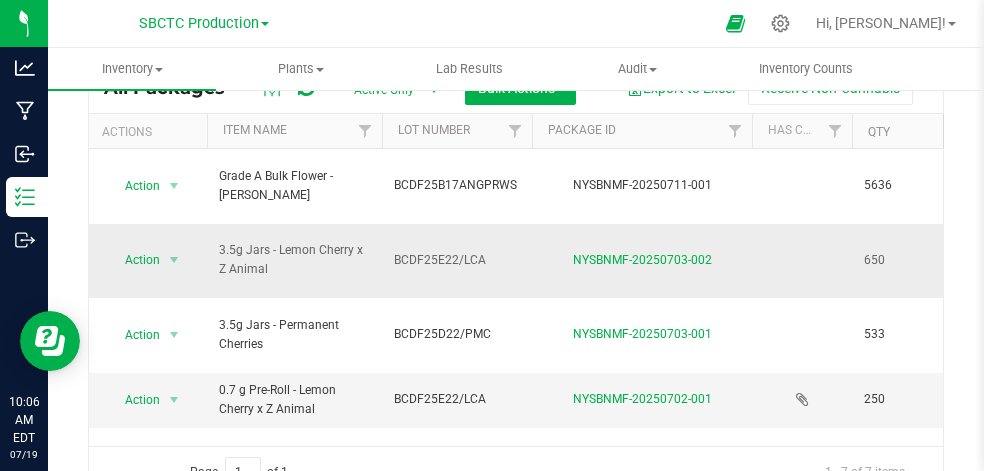 drag, startPoint x: 489, startPoint y: 217, endPoint x: 392, endPoint y: 223, distance: 97.18539 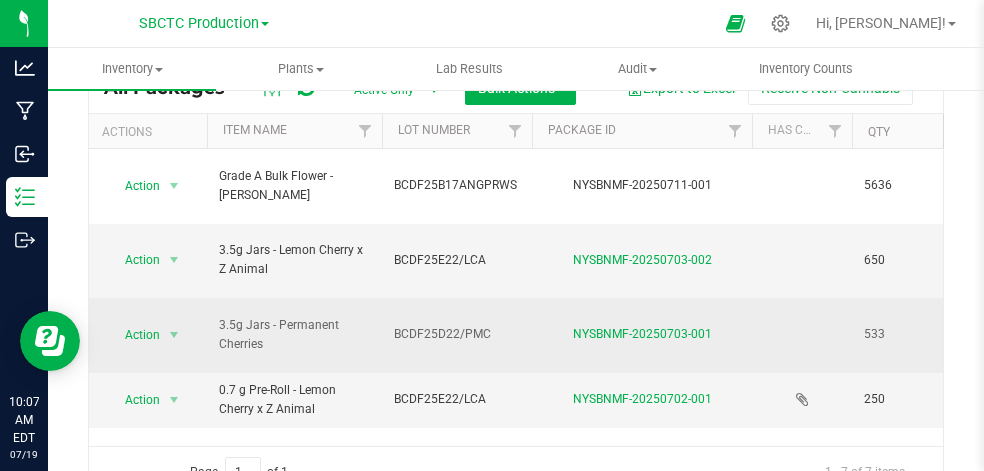 click on "BCDF25D22/PMC" at bounding box center [457, 334] 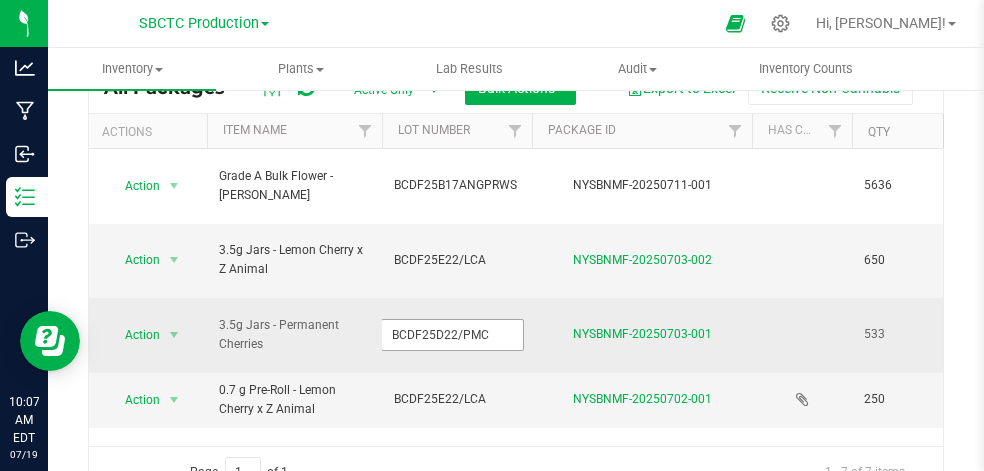 drag, startPoint x: 493, startPoint y: 282, endPoint x: 379, endPoint y: 278, distance: 114.07015 